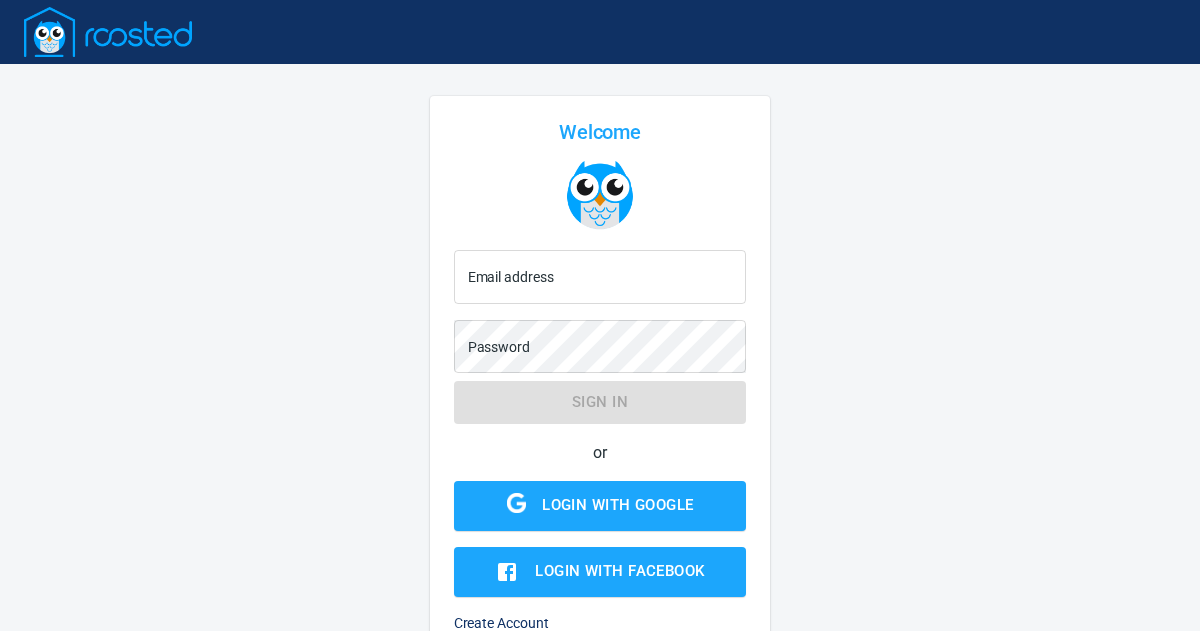 scroll, scrollTop: 0, scrollLeft: 0, axis: both 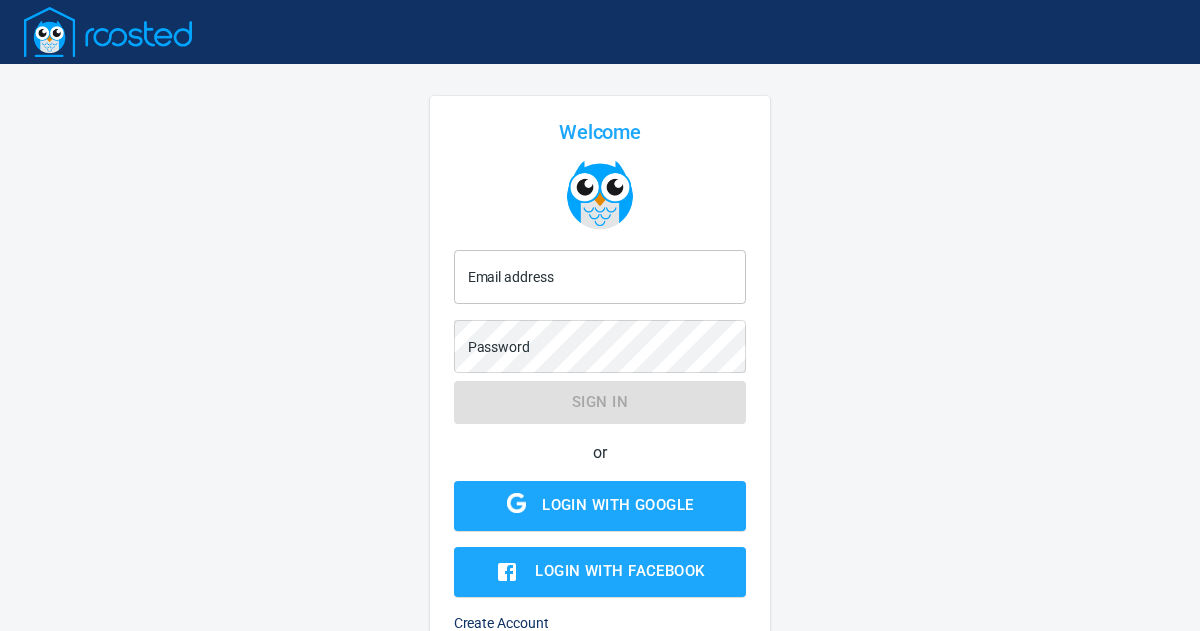 click on "Email address" at bounding box center [600, 277] 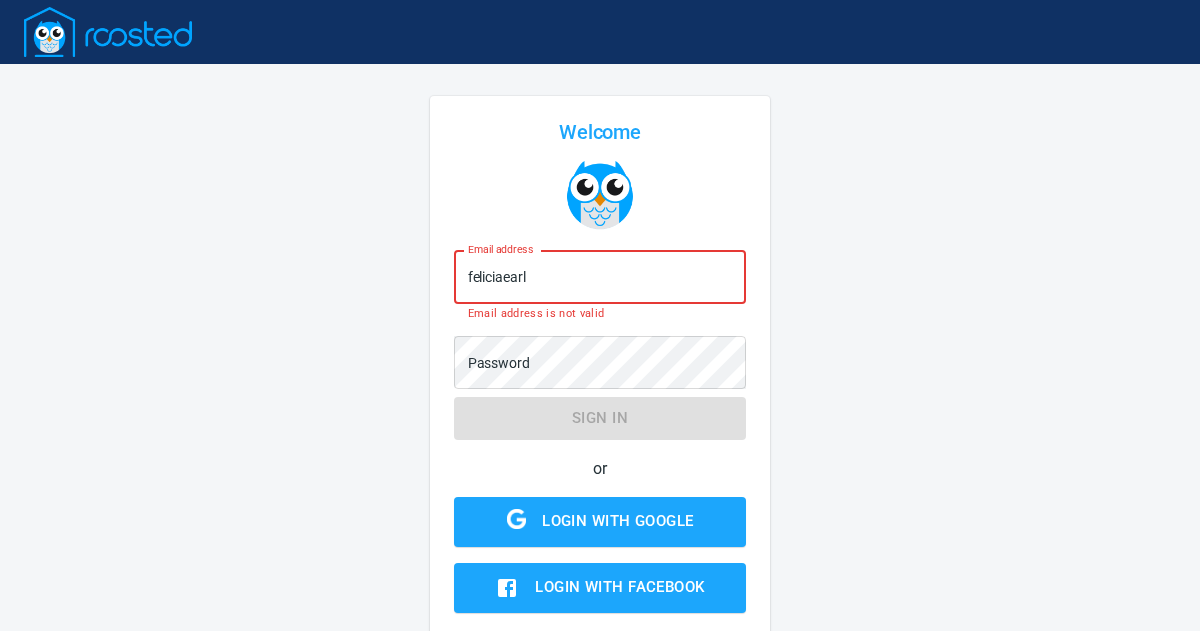 type on "[EMAIL]" 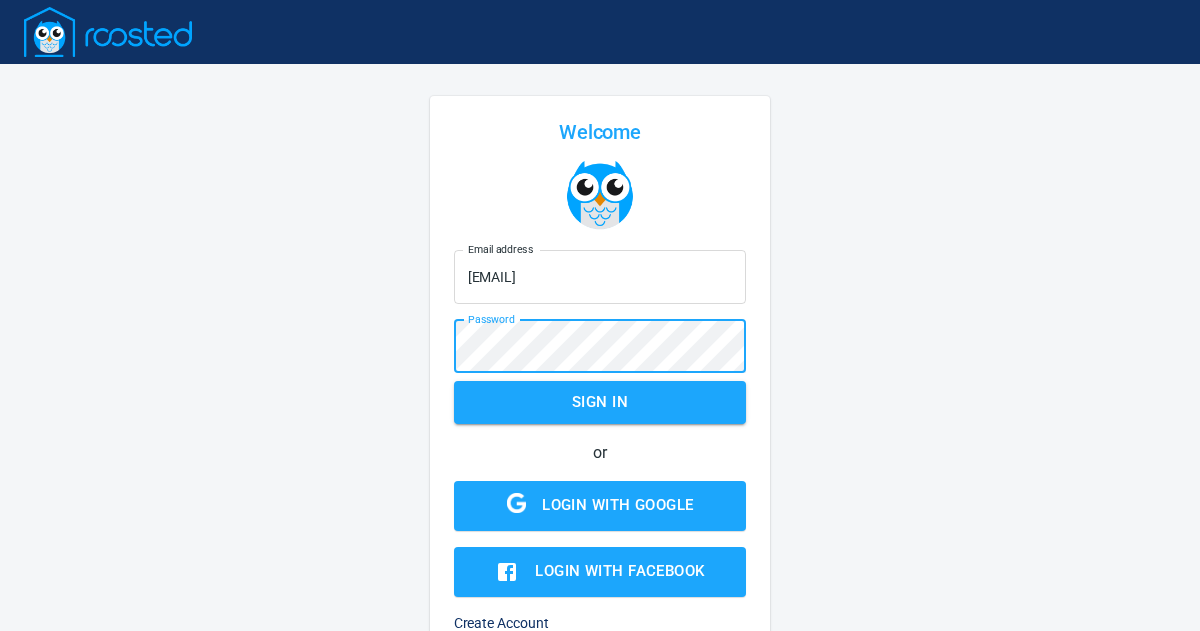 click on "Sign in" at bounding box center (600, 402) 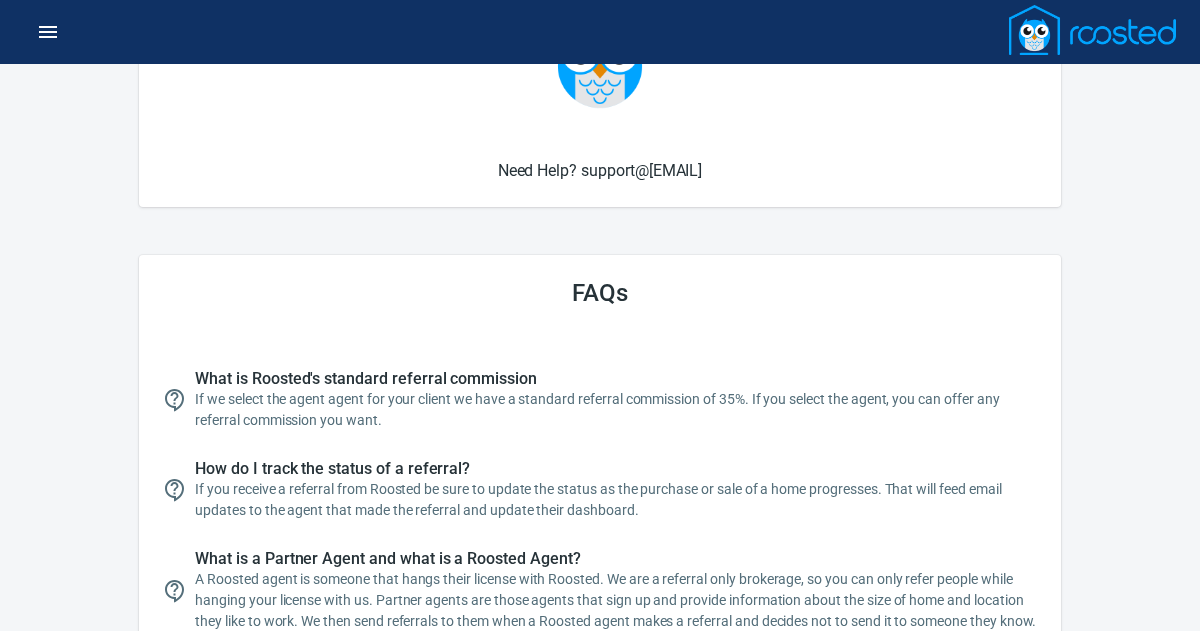 scroll, scrollTop: 0, scrollLeft: 0, axis: both 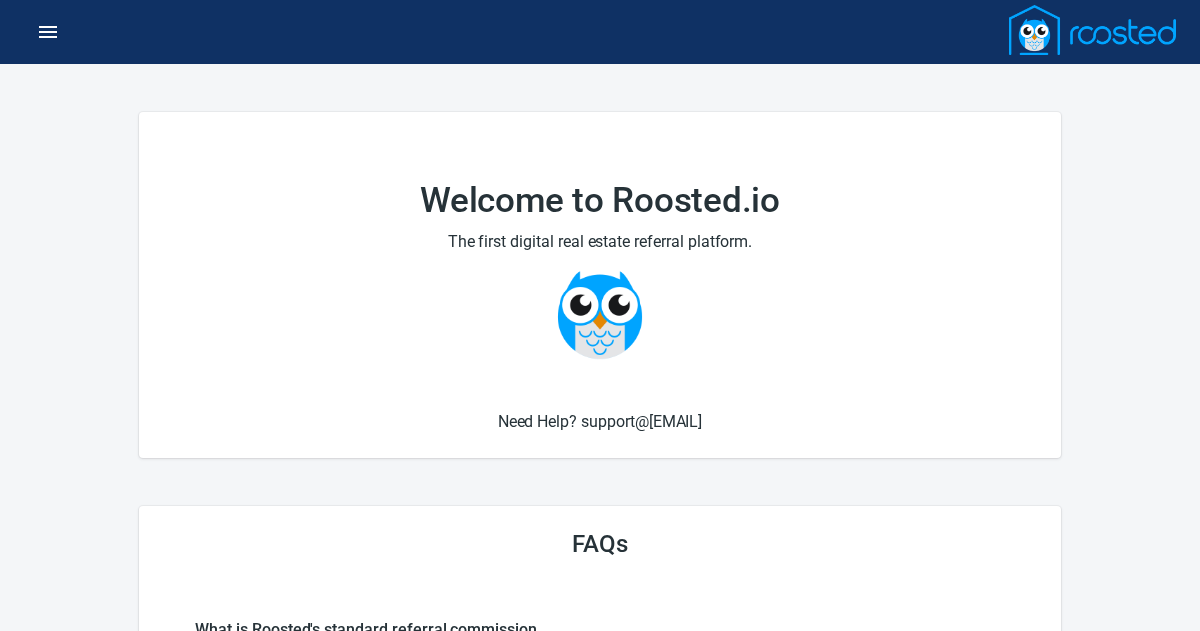 click on "The first digital real estate referral platform." at bounding box center [600, 241] 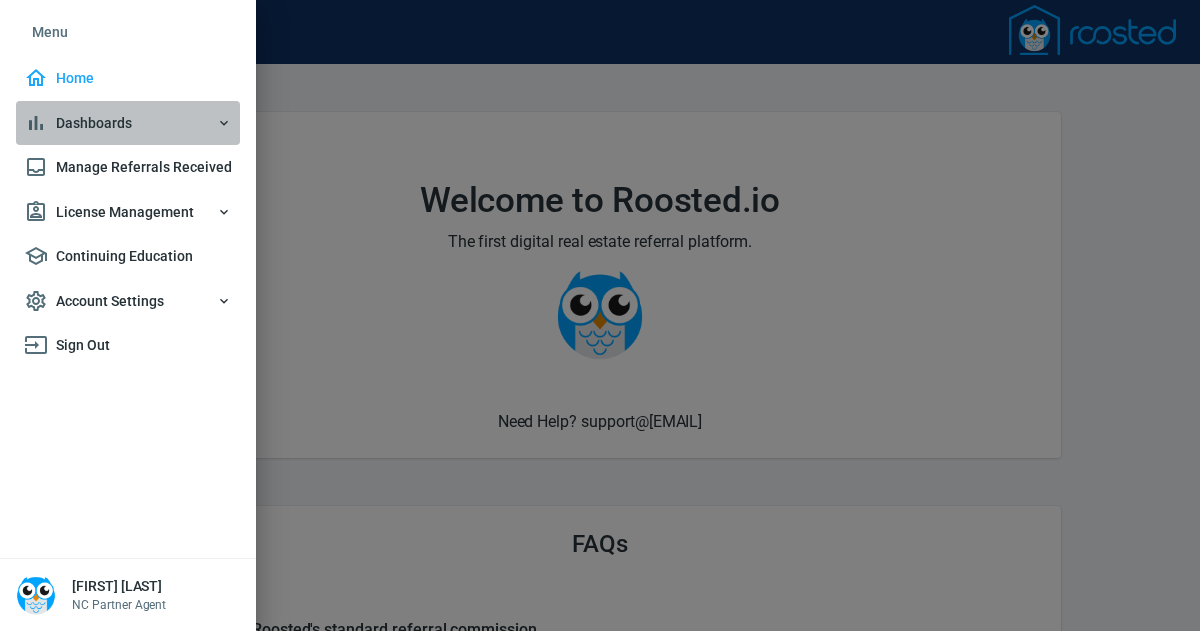 click on "Dashboards" at bounding box center [128, 123] 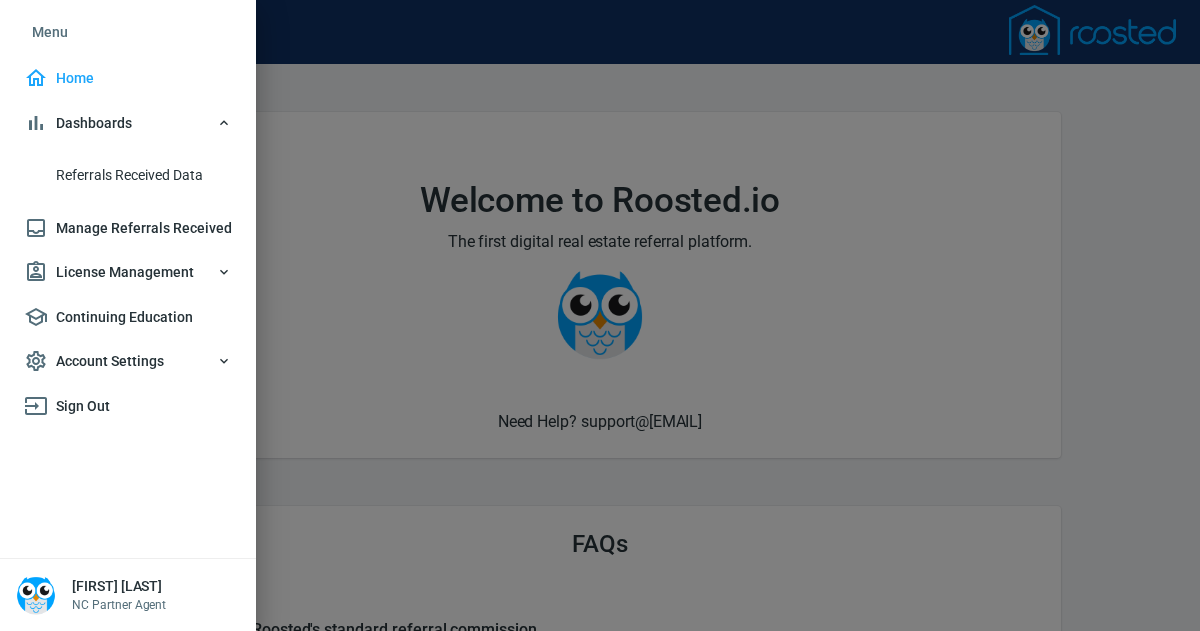 click on "Referrals Received Data" at bounding box center (144, 175) 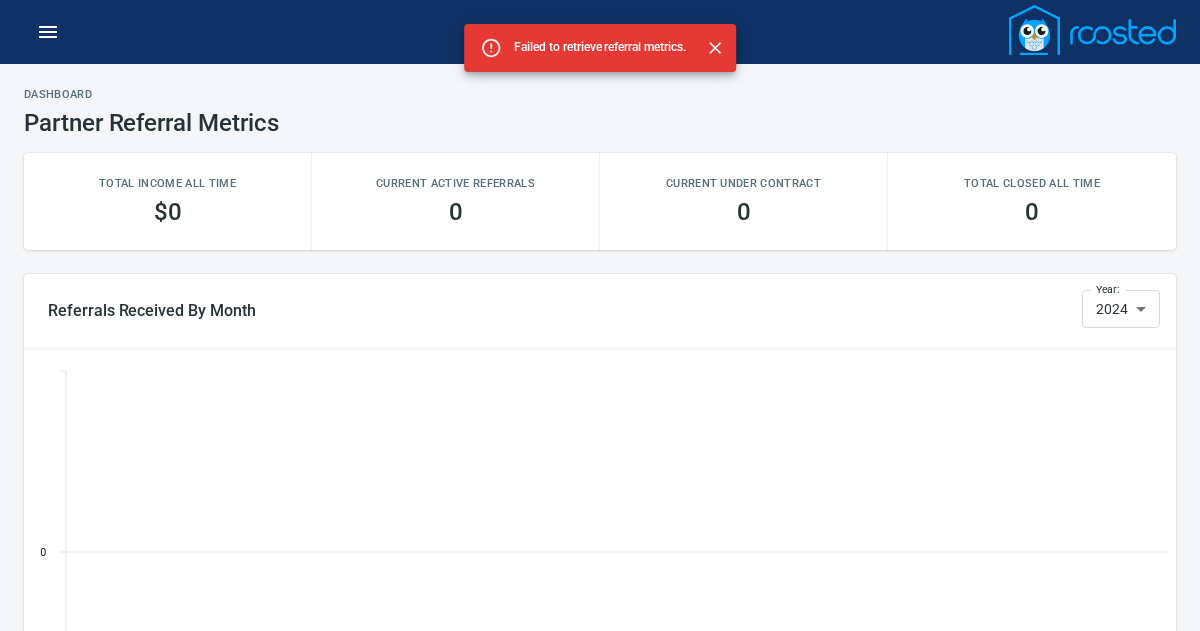 click at bounding box center (715, 48) 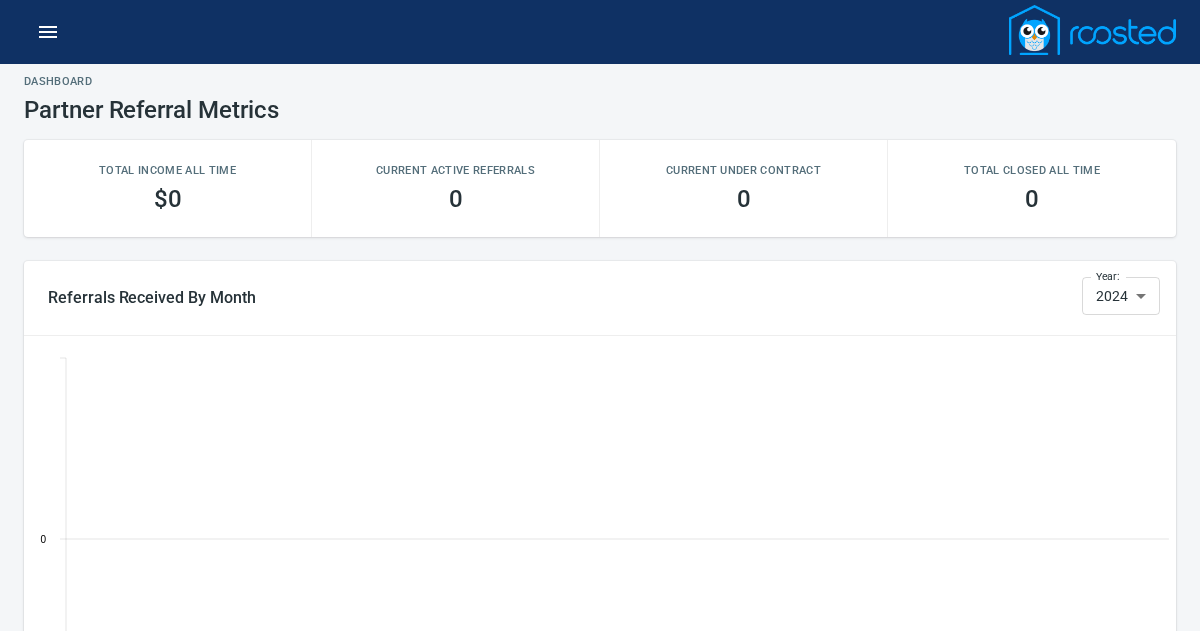 scroll, scrollTop: 8, scrollLeft: 0, axis: vertical 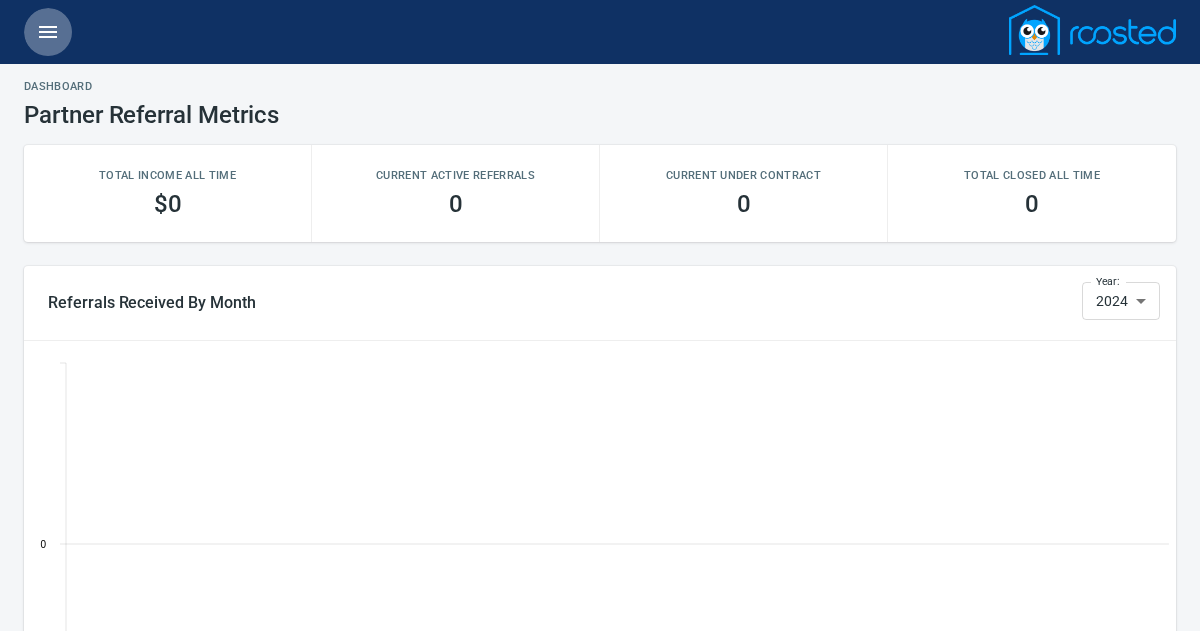 click at bounding box center (48, 32) 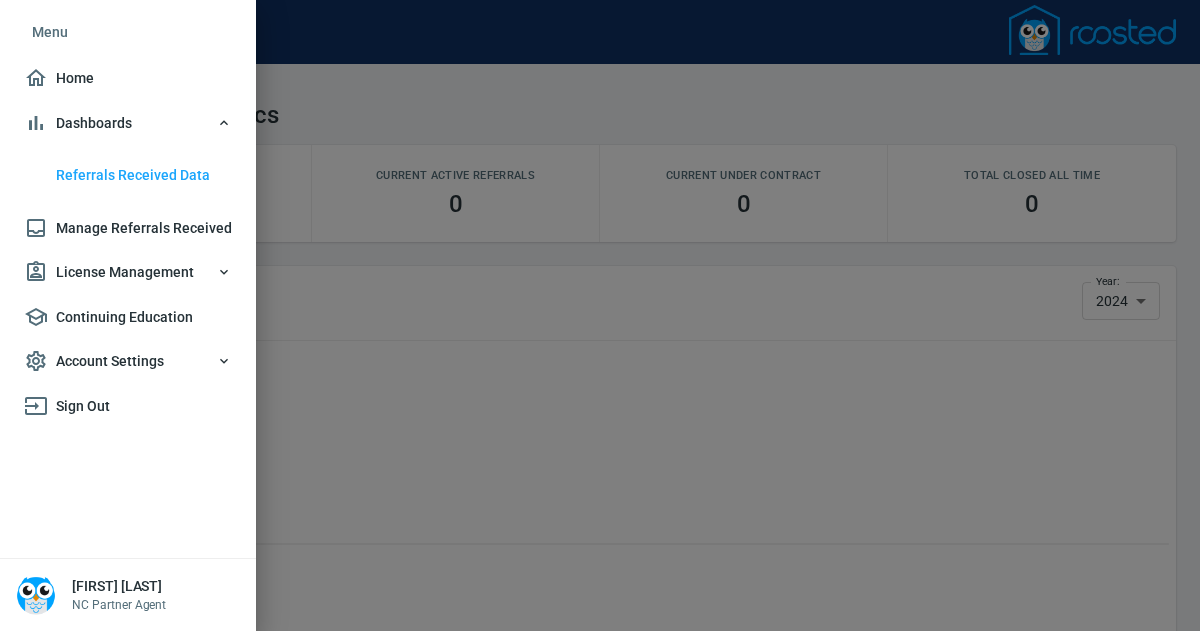 click on "Manage Referrals Received" at bounding box center (128, 228) 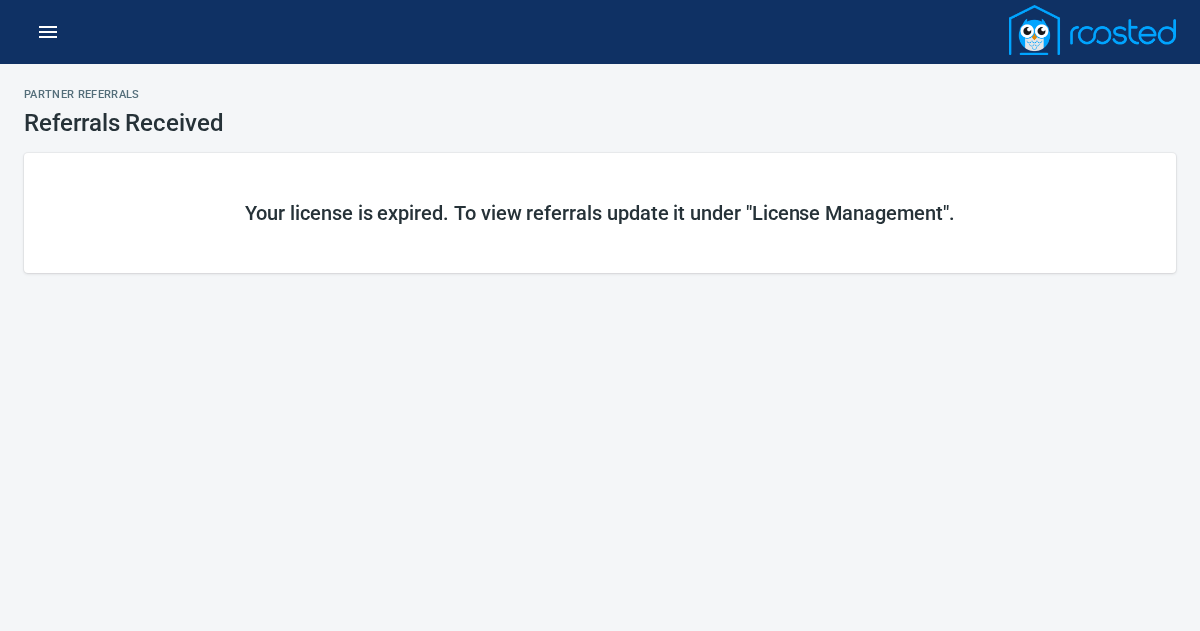 click at bounding box center (48, 32) 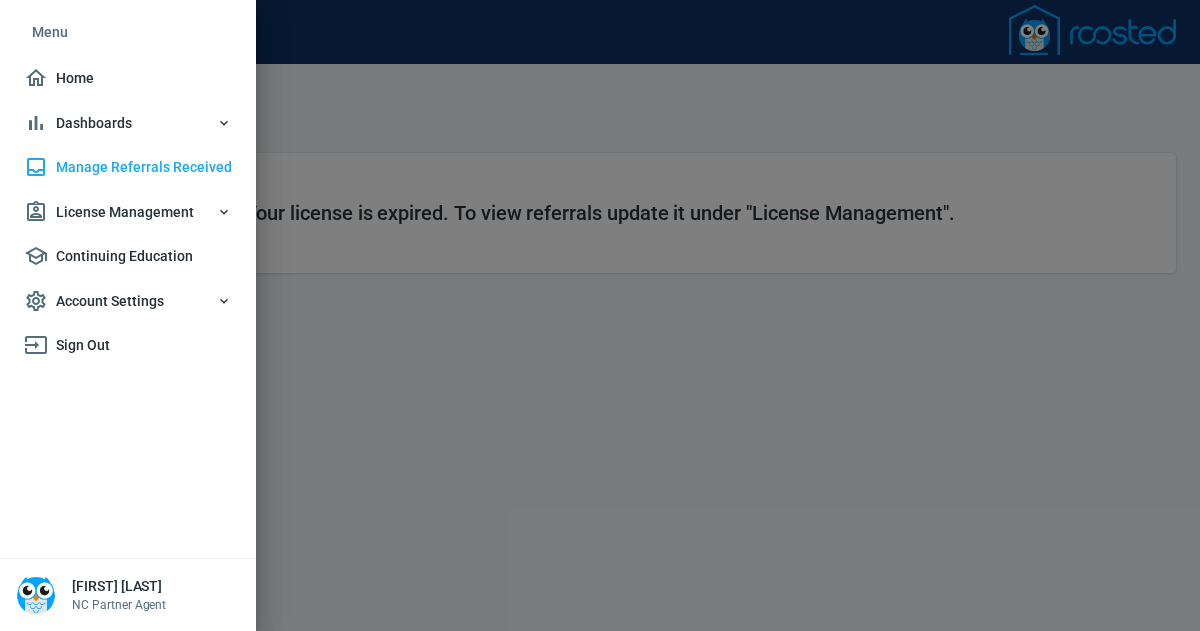 click on "Home" at bounding box center (128, 78) 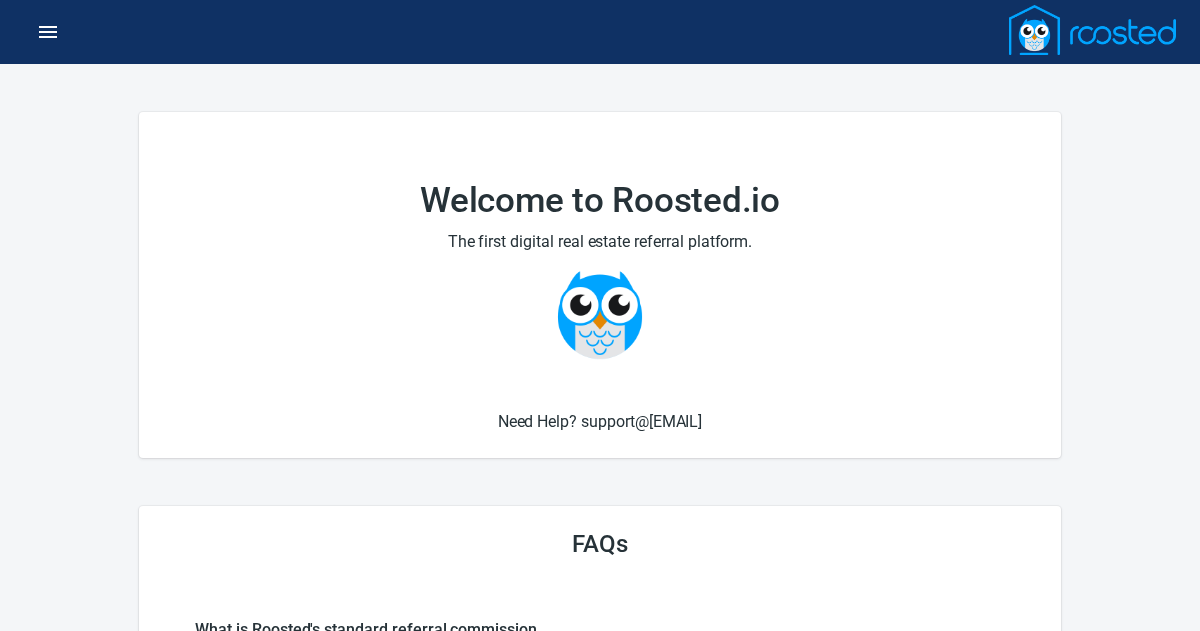 click at bounding box center [1093, 30] 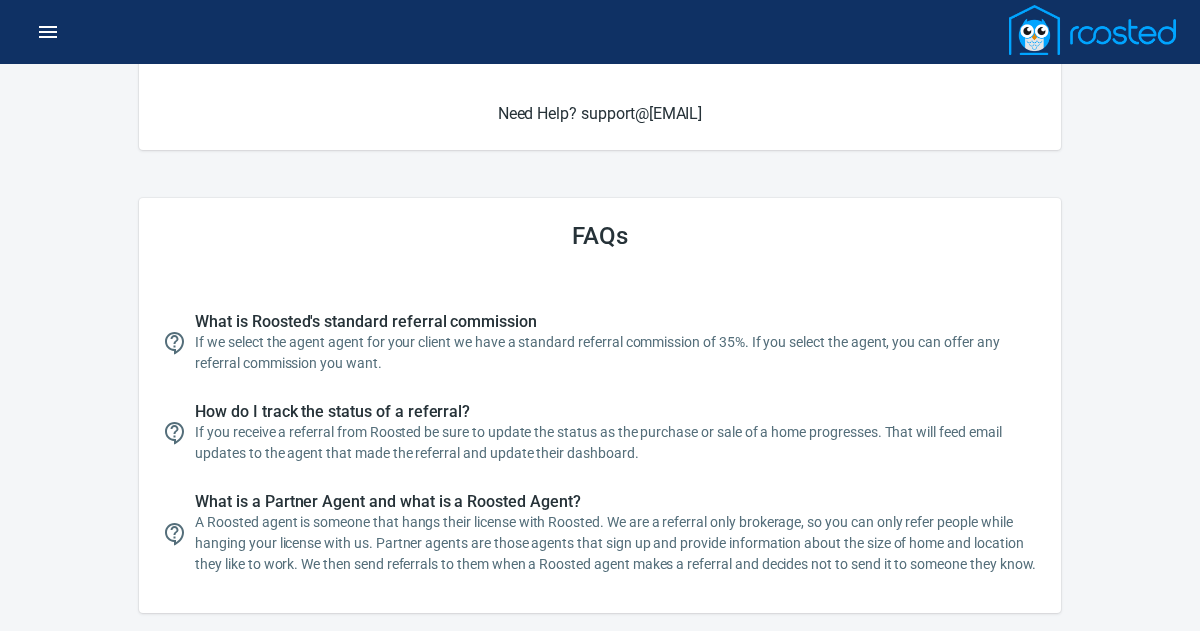 scroll, scrollTop: 367, scrollLeft: 0, axis: vertical 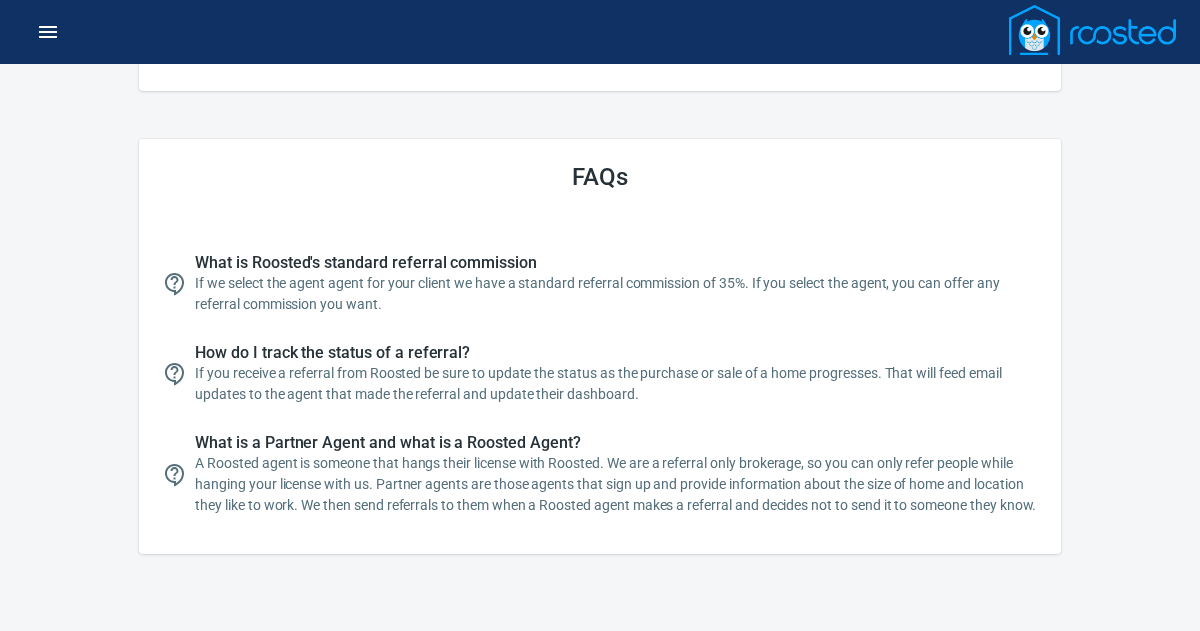 click on "What is Roosted's standard referral commission If we select the agent agent for your client we have a standard referral commission of 35%. If you select the agent, you can offer any referral commission you want." at bounding box center (600, 284) 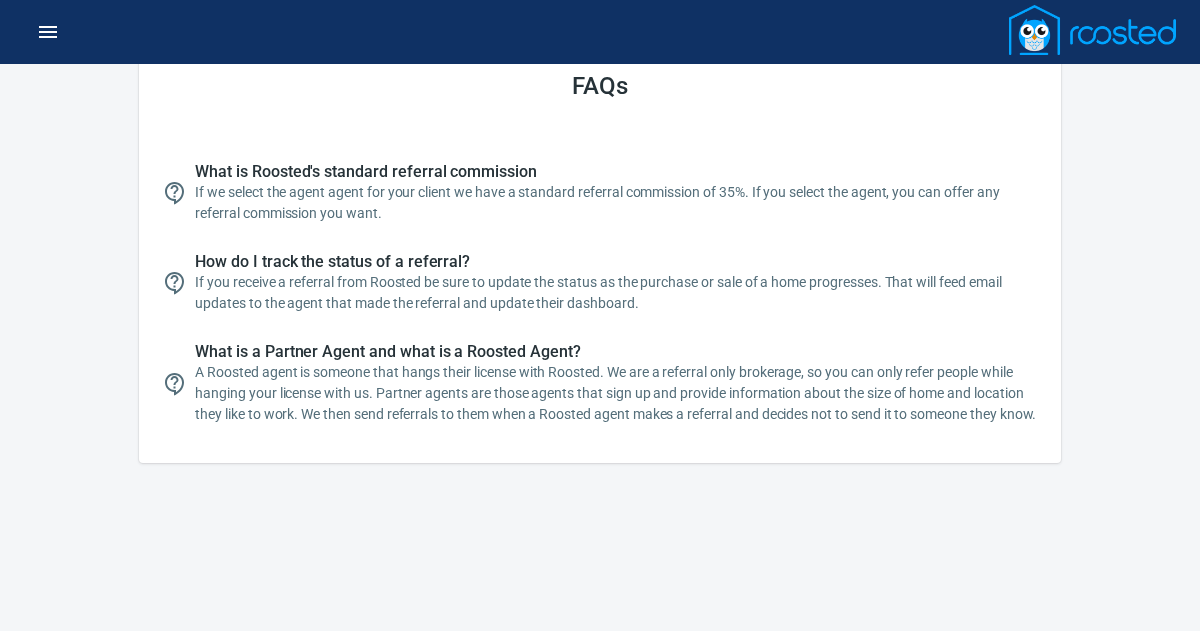 click at bounding box center [48, 32] 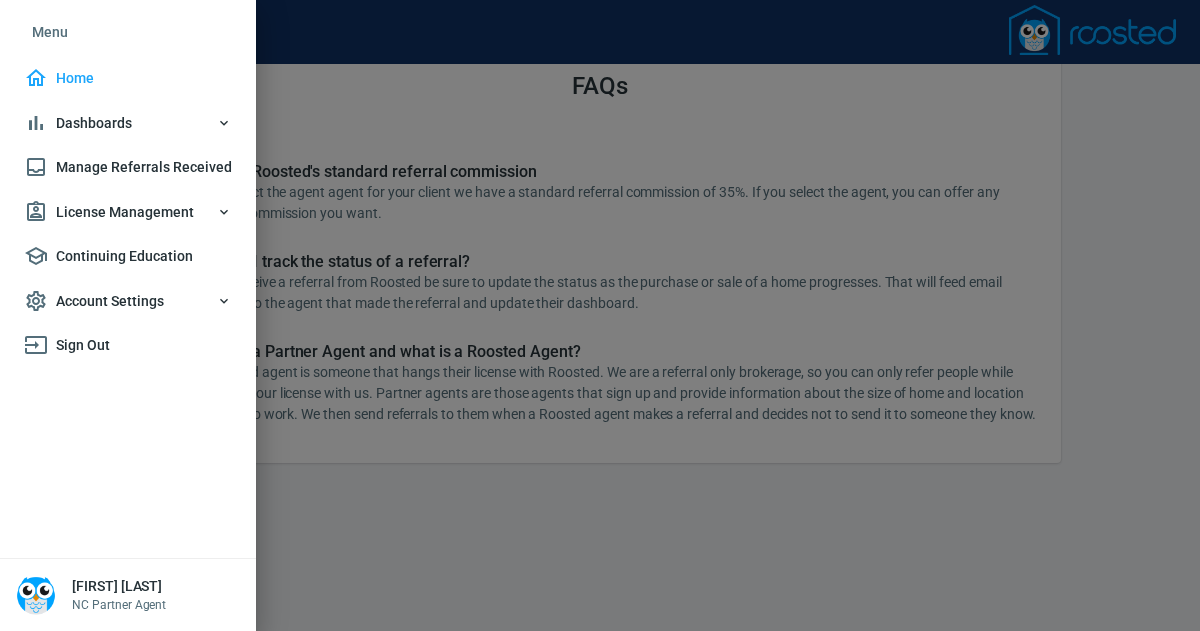 click on "Home" at bounding box center [128, 78] 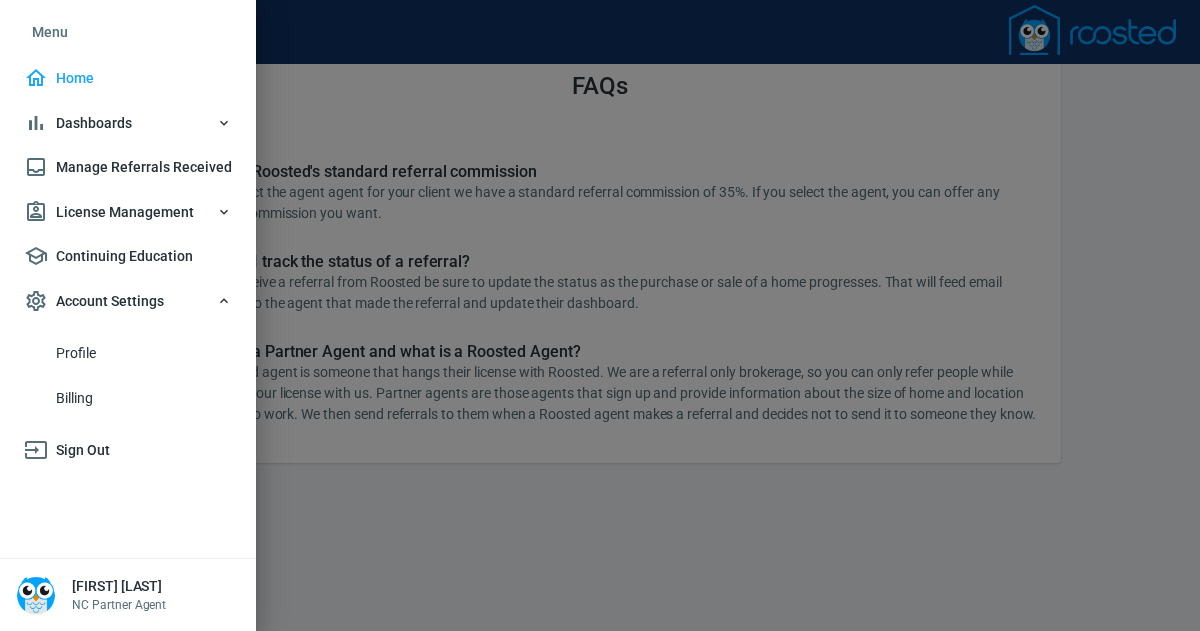 click on "Profile" at bounding box center (144, 353) 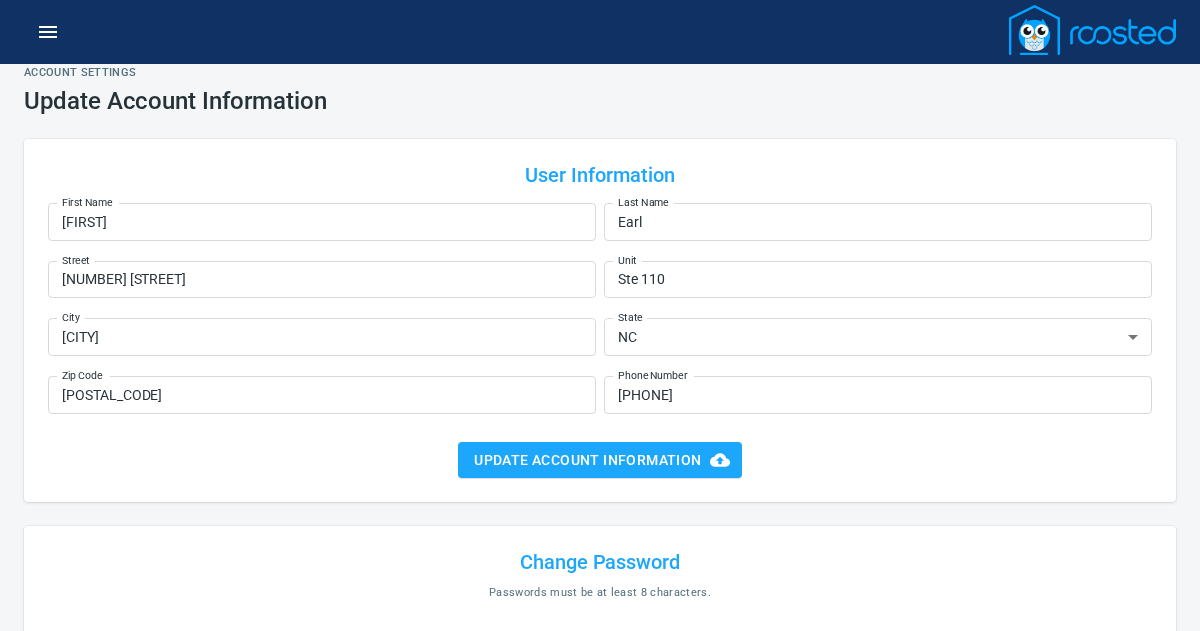 scroll, scrollTop: 0, scrollLeft: 0, axis: both 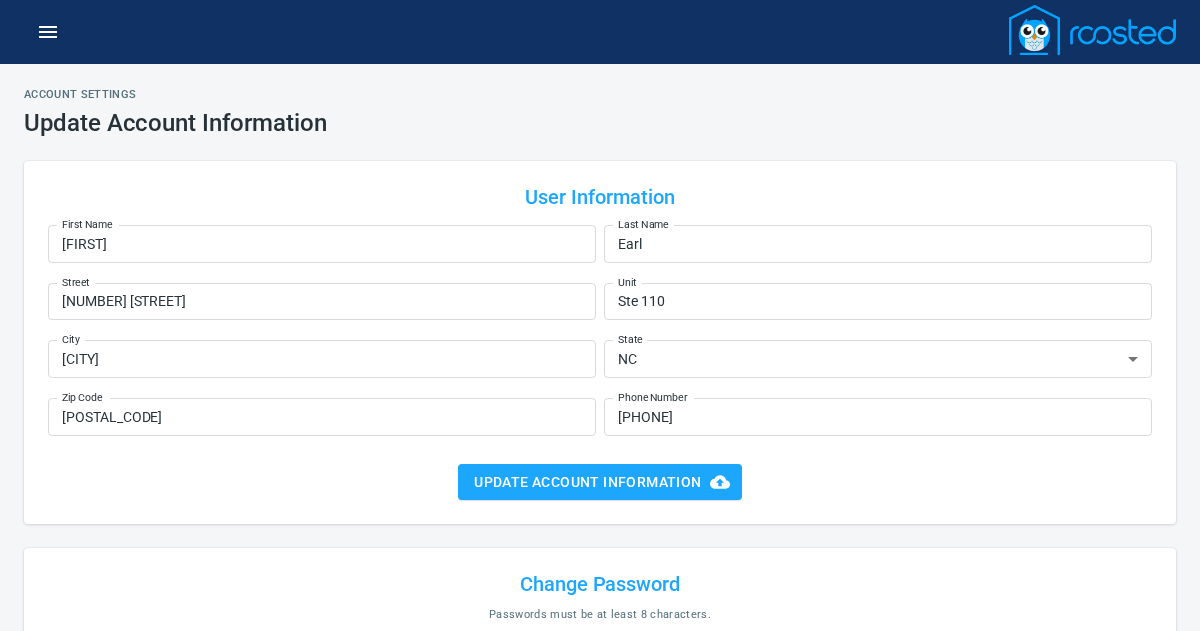 click at bounding box center (48, 32) 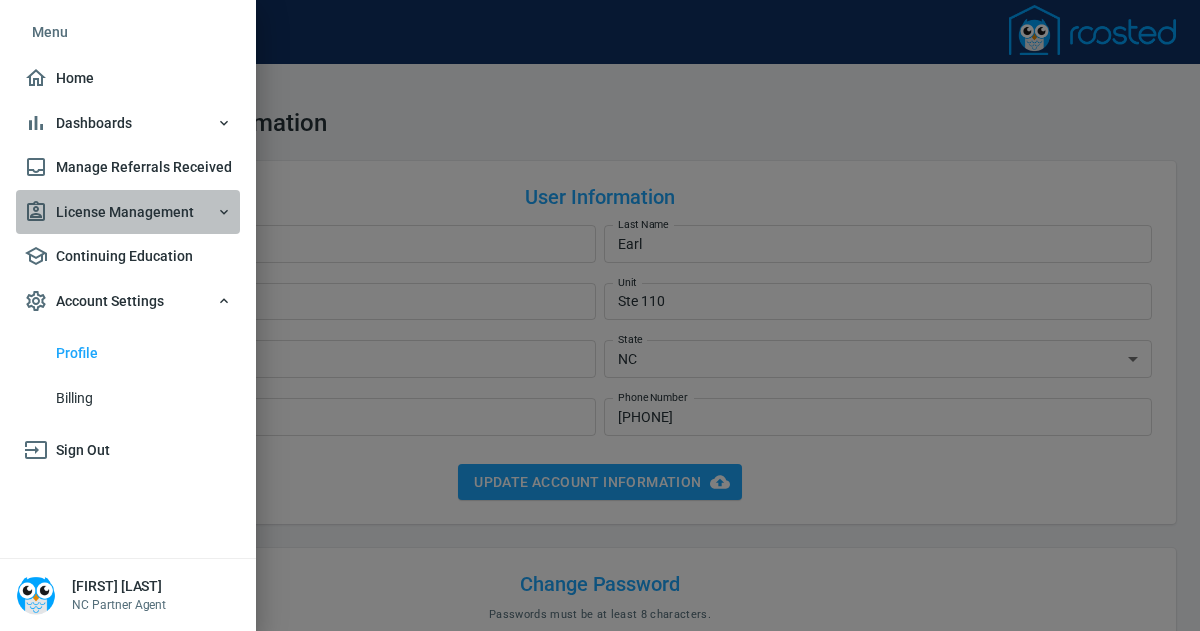 click on "License Management" at bounding box center (128, 123) 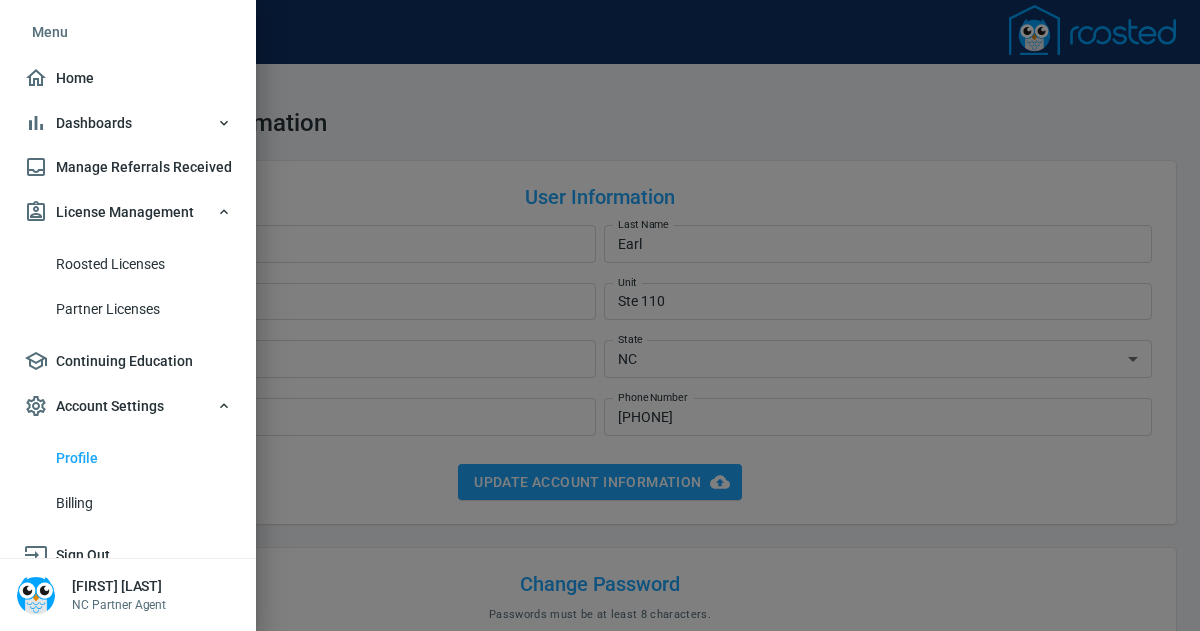 click on "Partner Licenses" at bounding box center [144, 309] 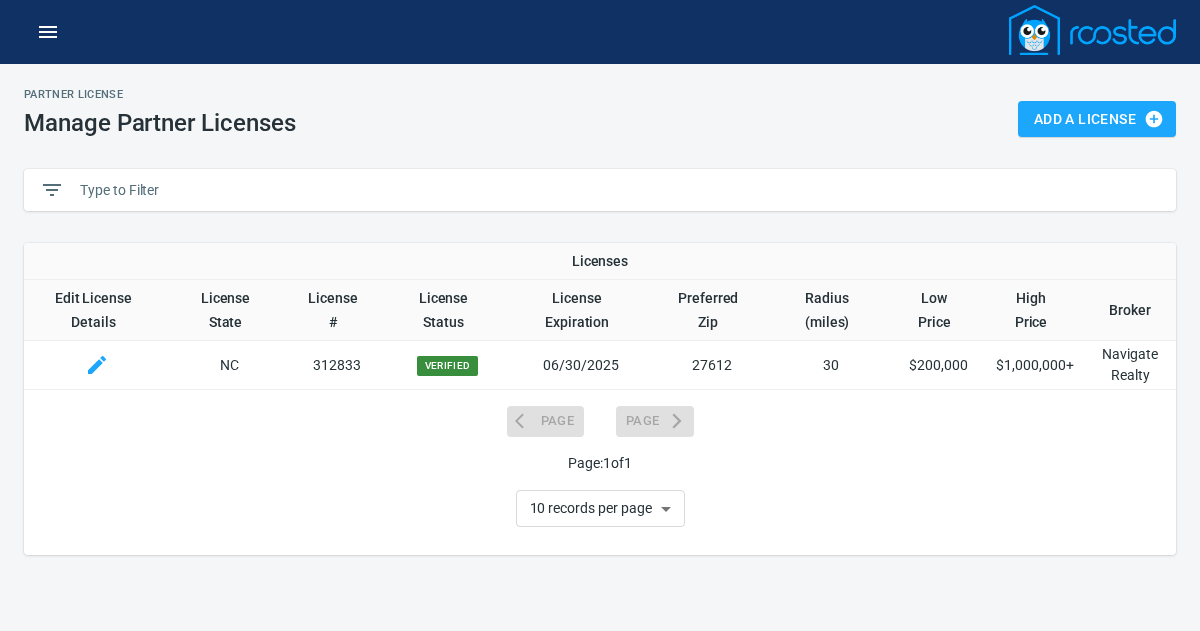 click at bounding box center [97, 365] 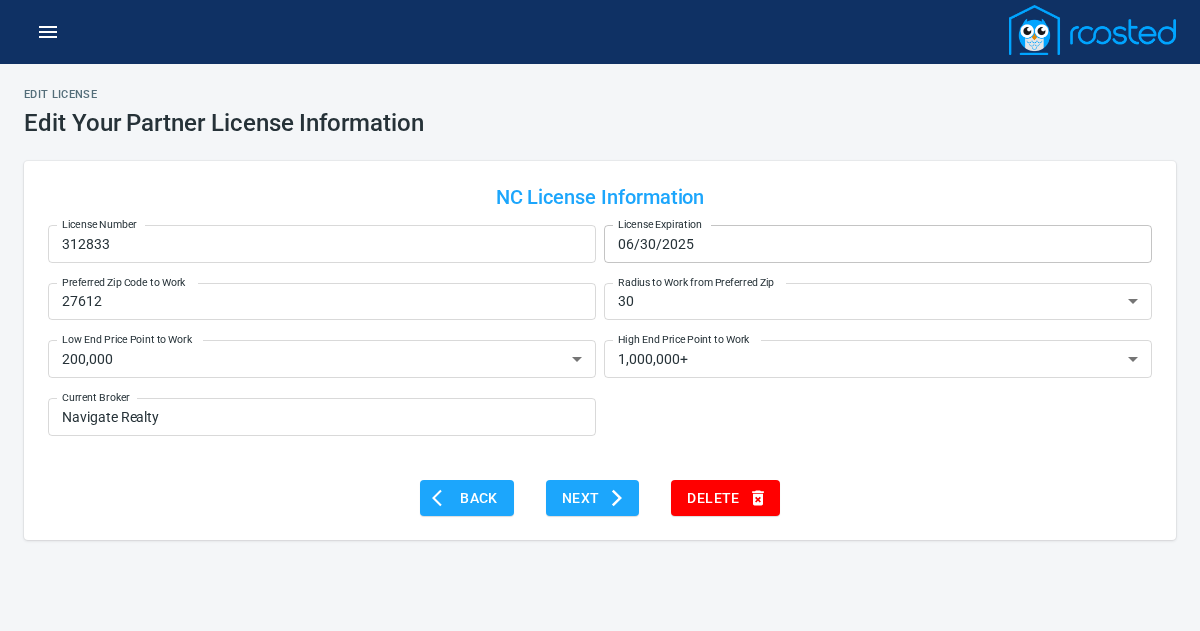 click on "06/30/2025" at bounding box center [878, 244] 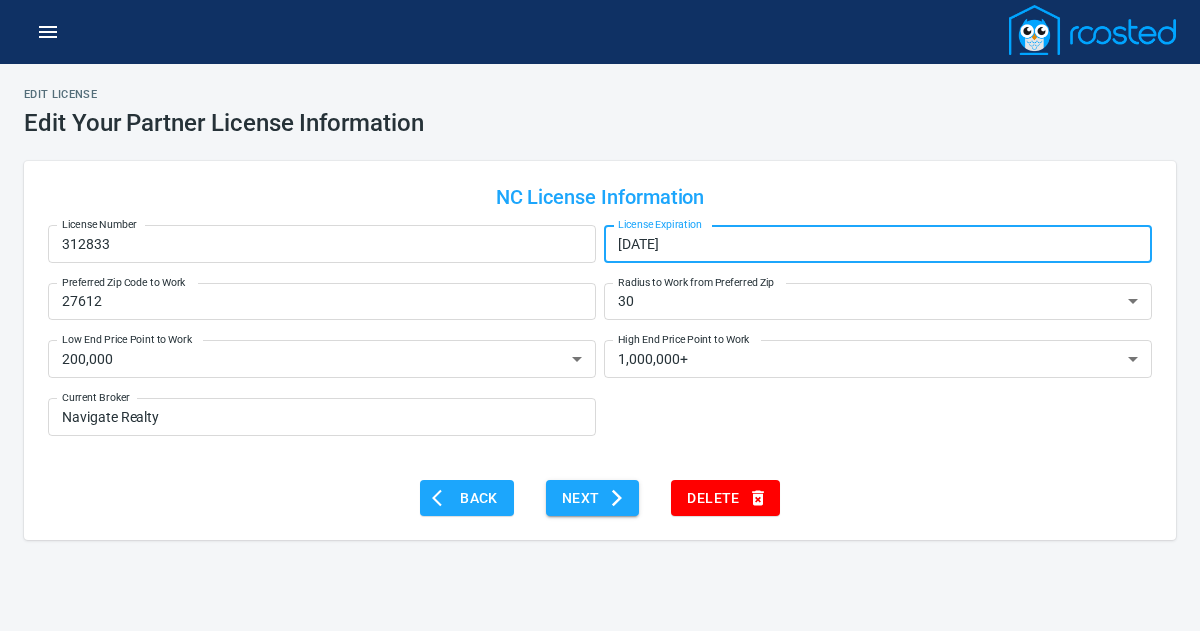 click on "Next" at bounding box center [593, 498] 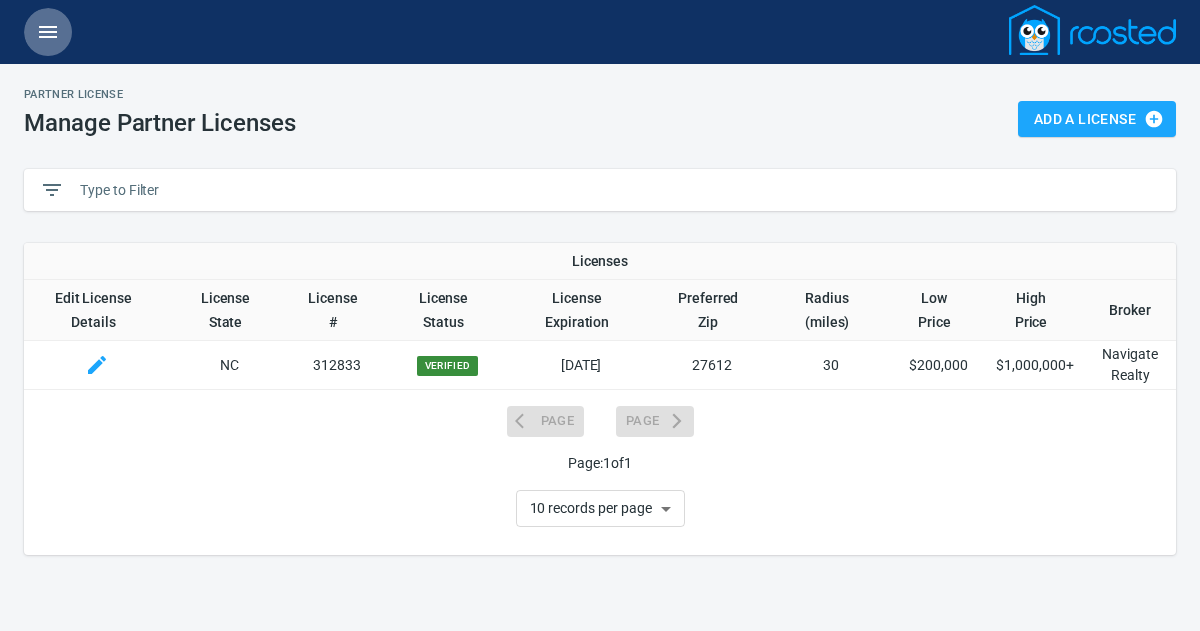click at bounding box center [48, 32] 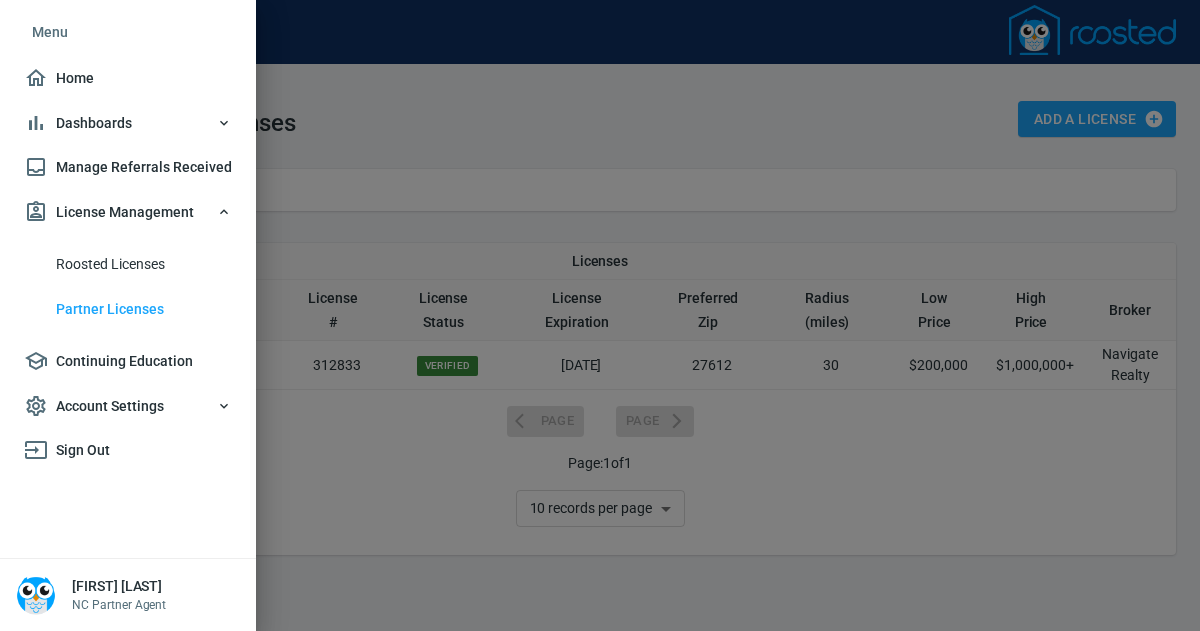 click on "Manage Referrals Received" at bounding box center (128, 167) 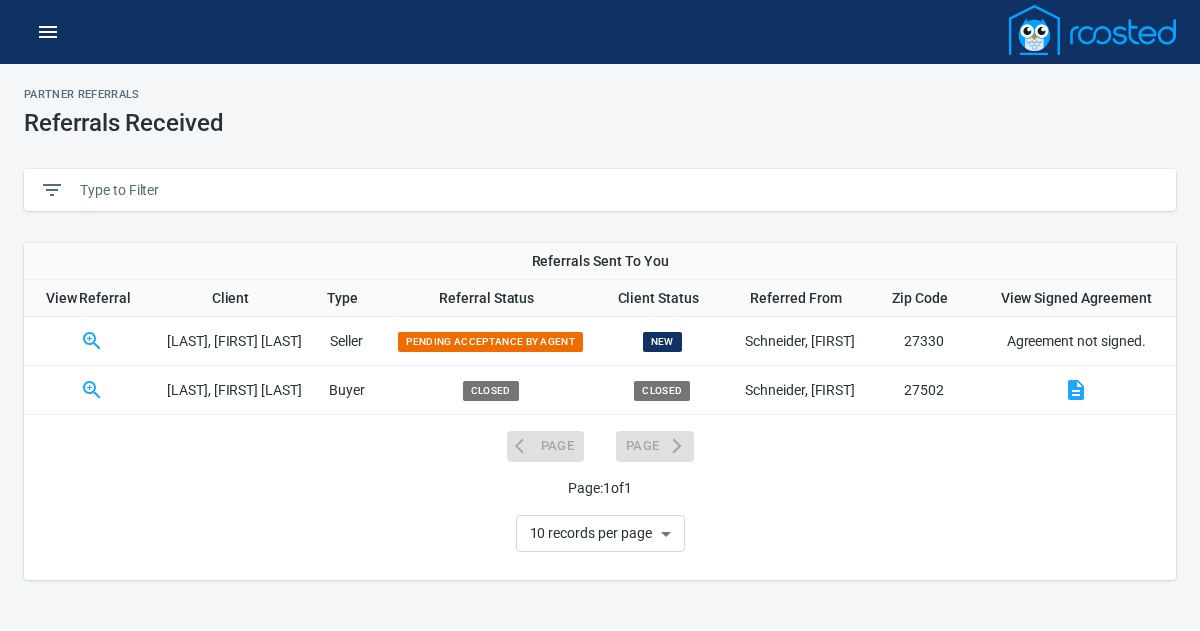 click at bounding box center (92, 341) 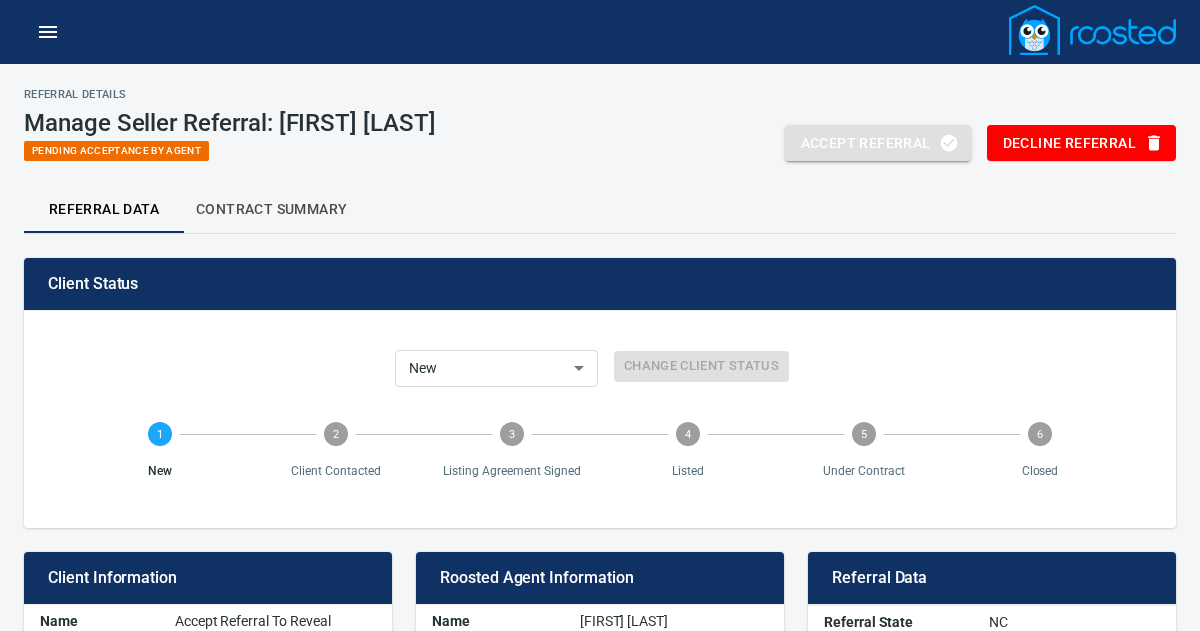 click on "Accept Referral" at bounding box center (878, 143) 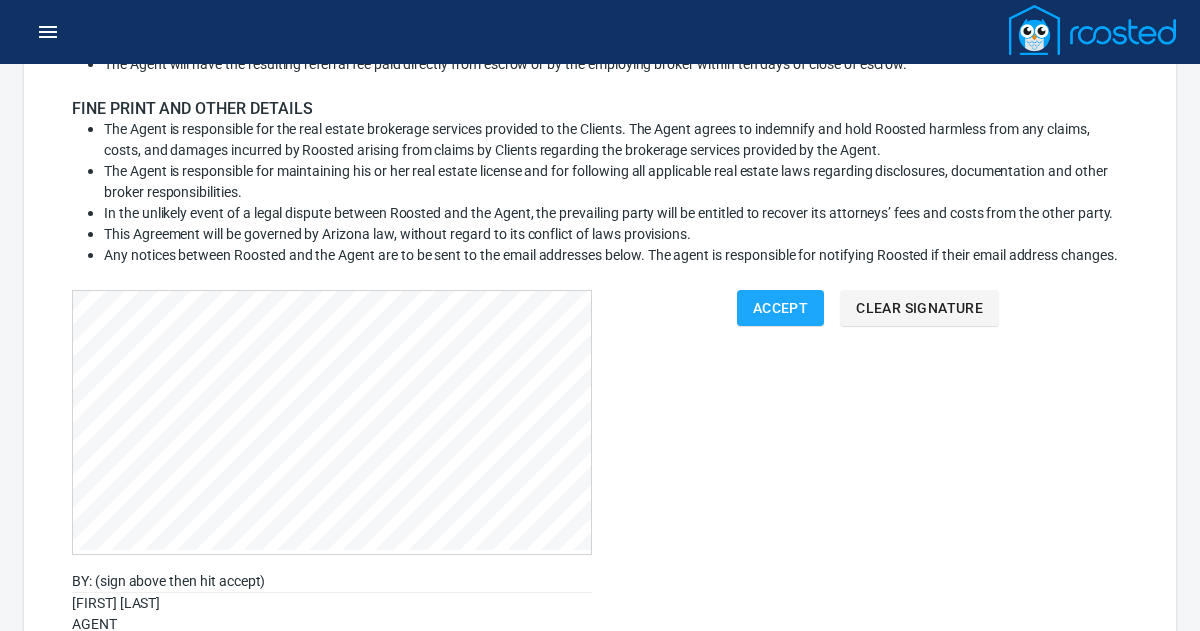 scroll, scrollTop: 811, scrollLeft: 0, axis: vertical 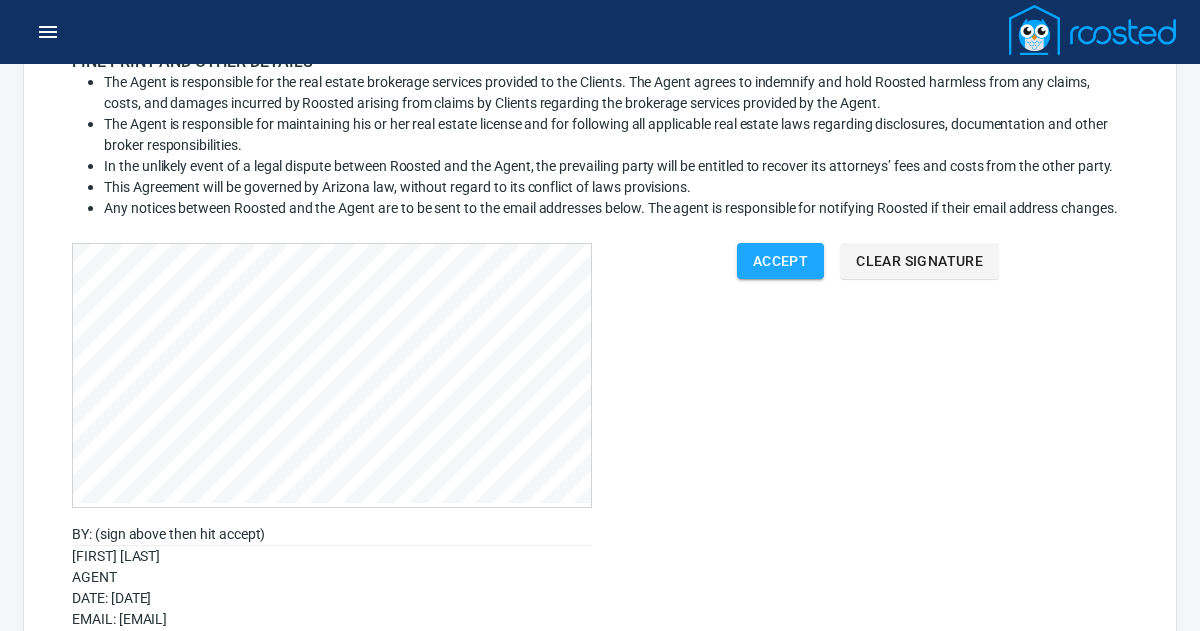 click on "Accept" at bounding box center [780, 261] 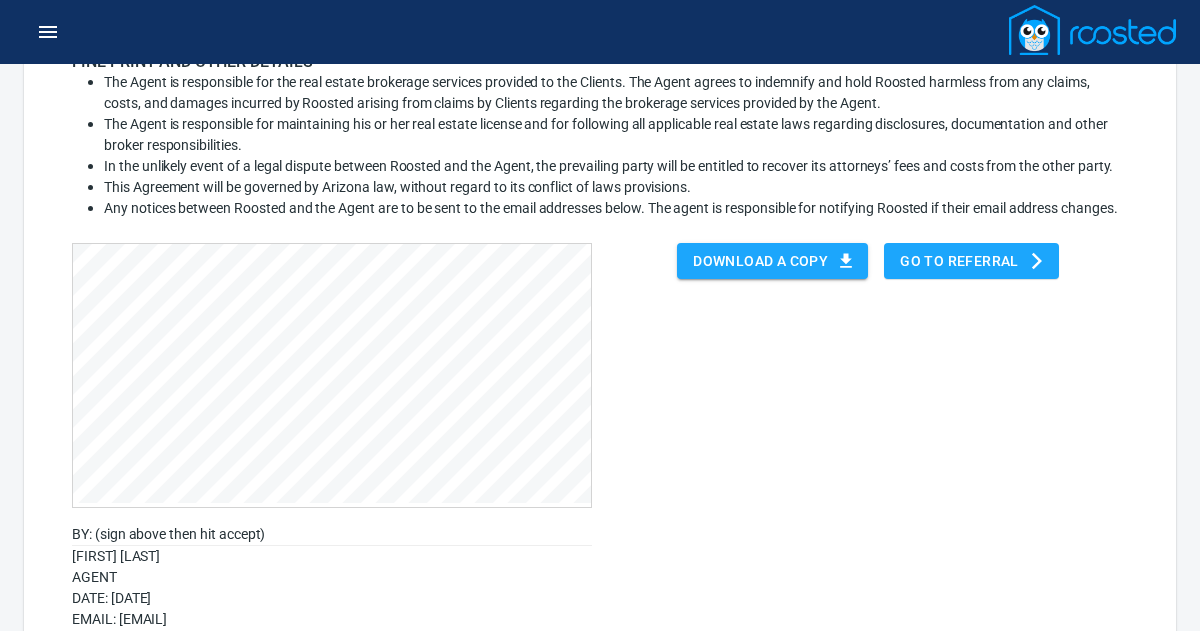 click on "Download A Copy" at bounding box center (772, 261) 